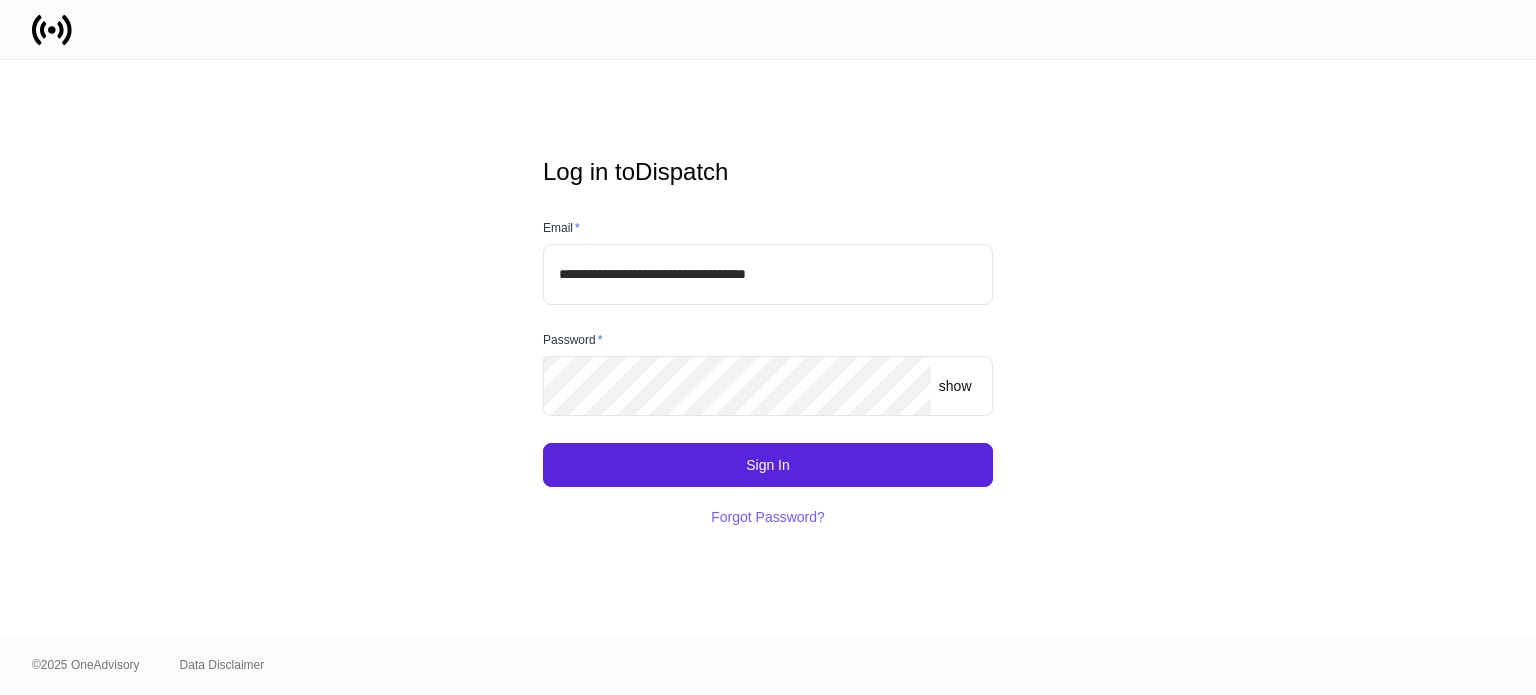 scroll, scrollTop: 0, scrollLeft: 0, axis: both 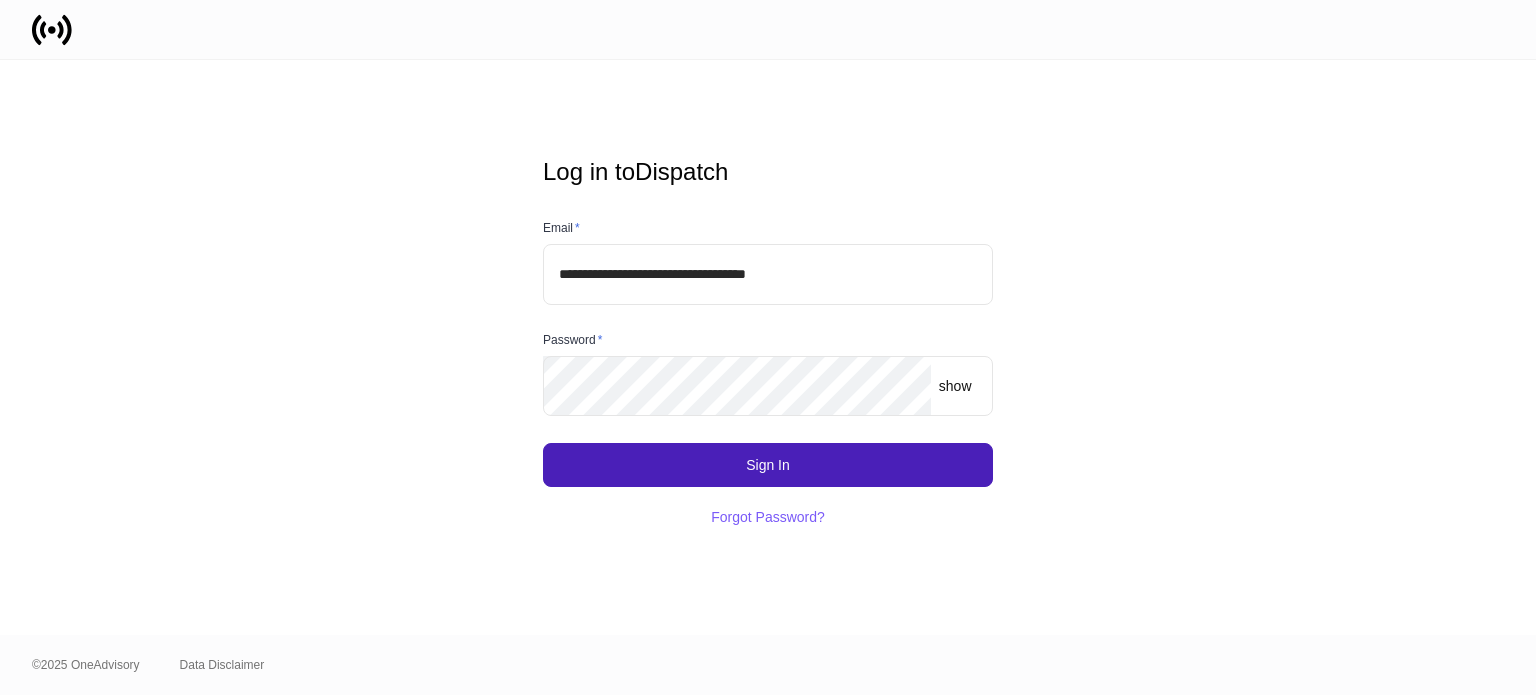 click on "Sign In" at bounding box center [768, 465] 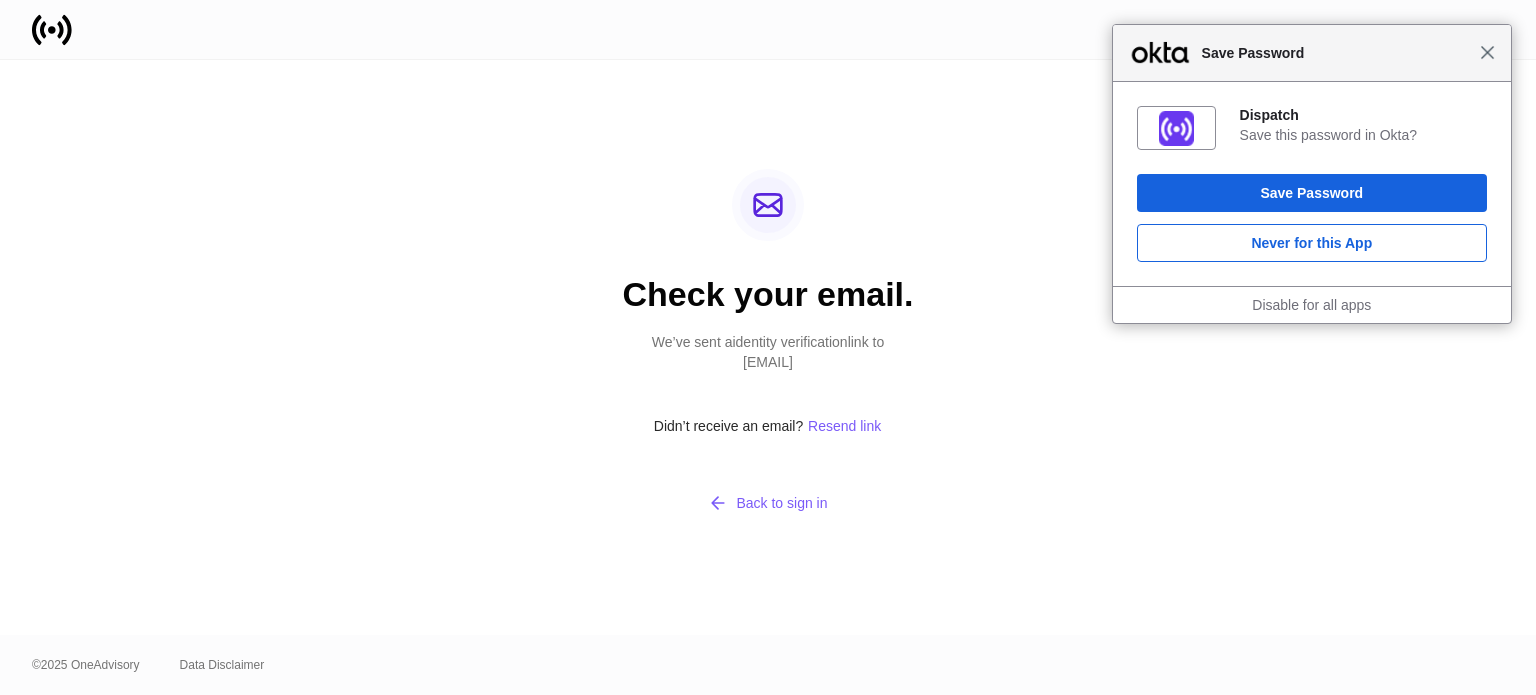 click on "Close" at bounding box center [1487, 52] 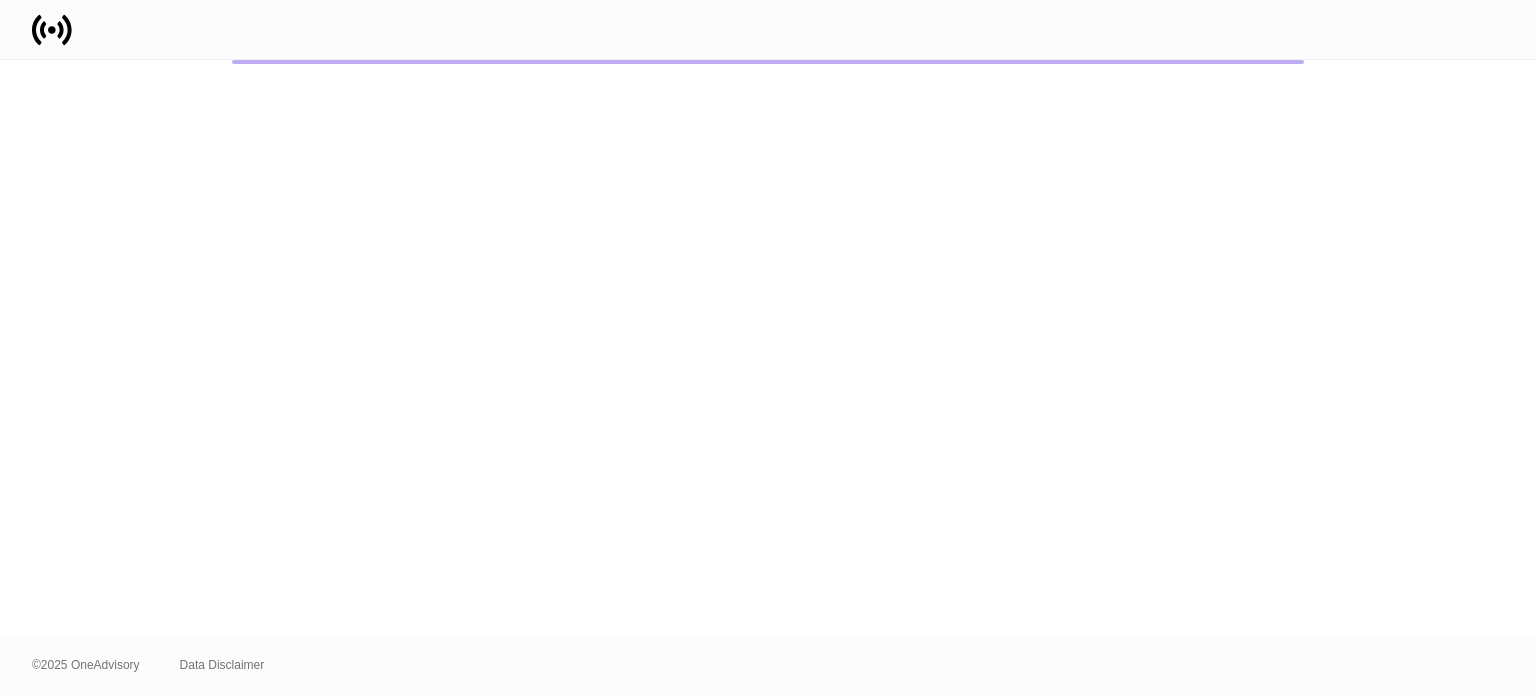 scroll, scrollTop: 0, scrollLeft: 0, axis: both 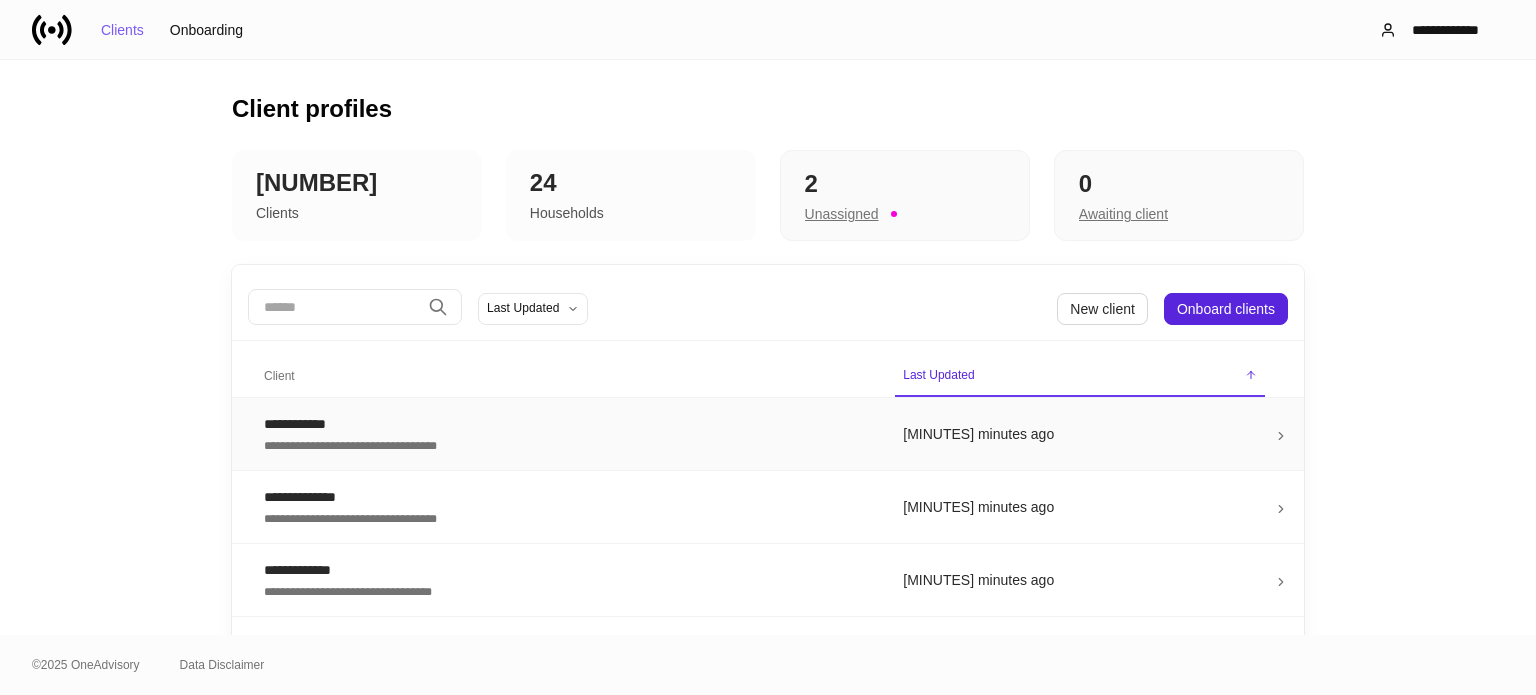click on "**********" at bounding box center [567, 424] 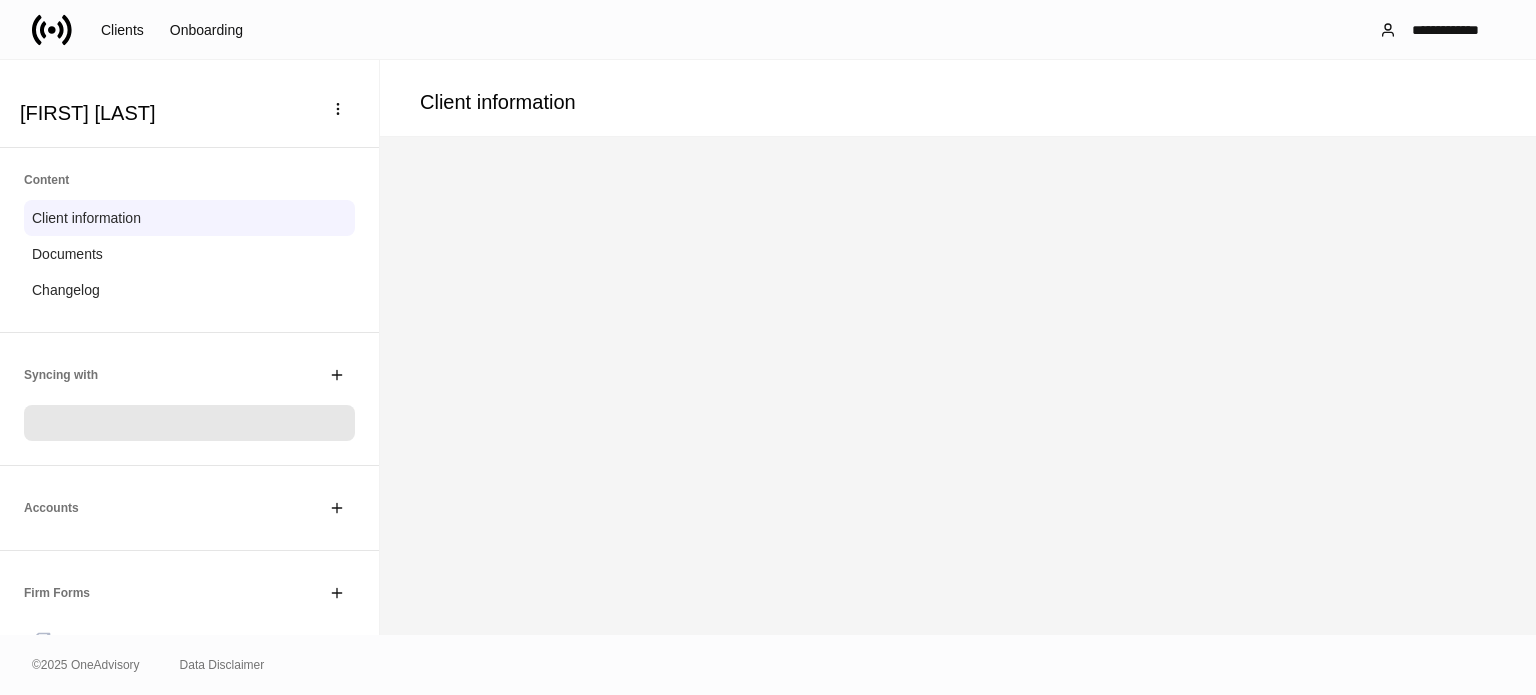 scroll, scrollTop: 264, scrollLeft: 0, axis: vertical 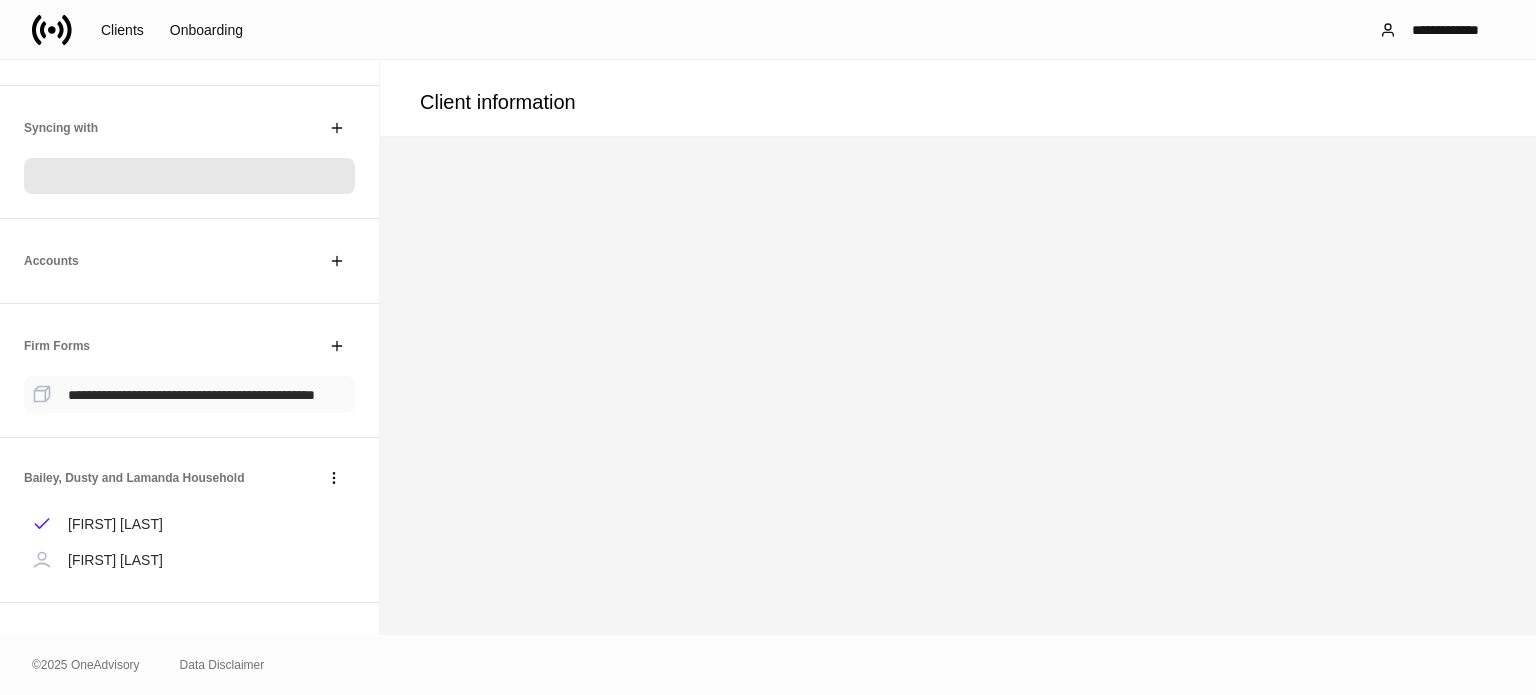 click on "**********" at bounding box center (191, 395) 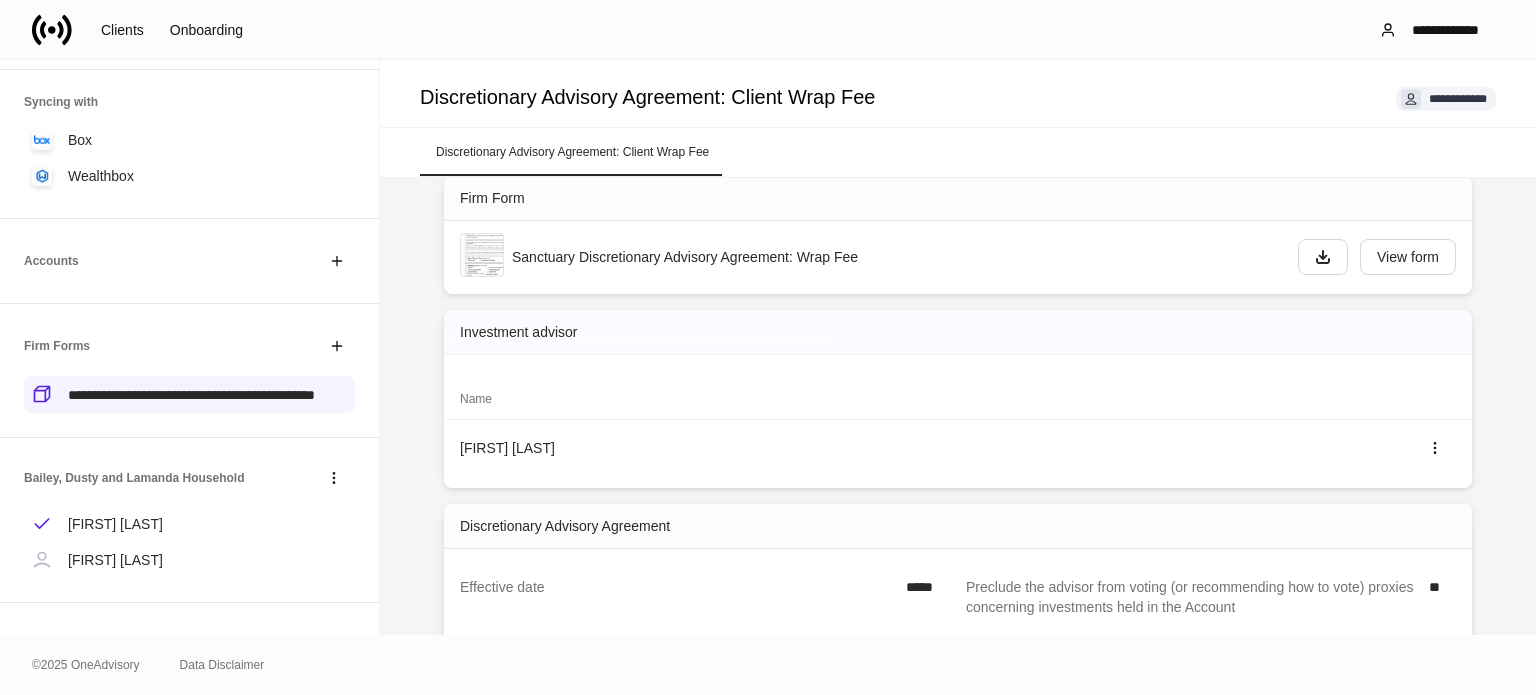 scroll, scrollTop: 0, scrollLeft: 0, axis: both 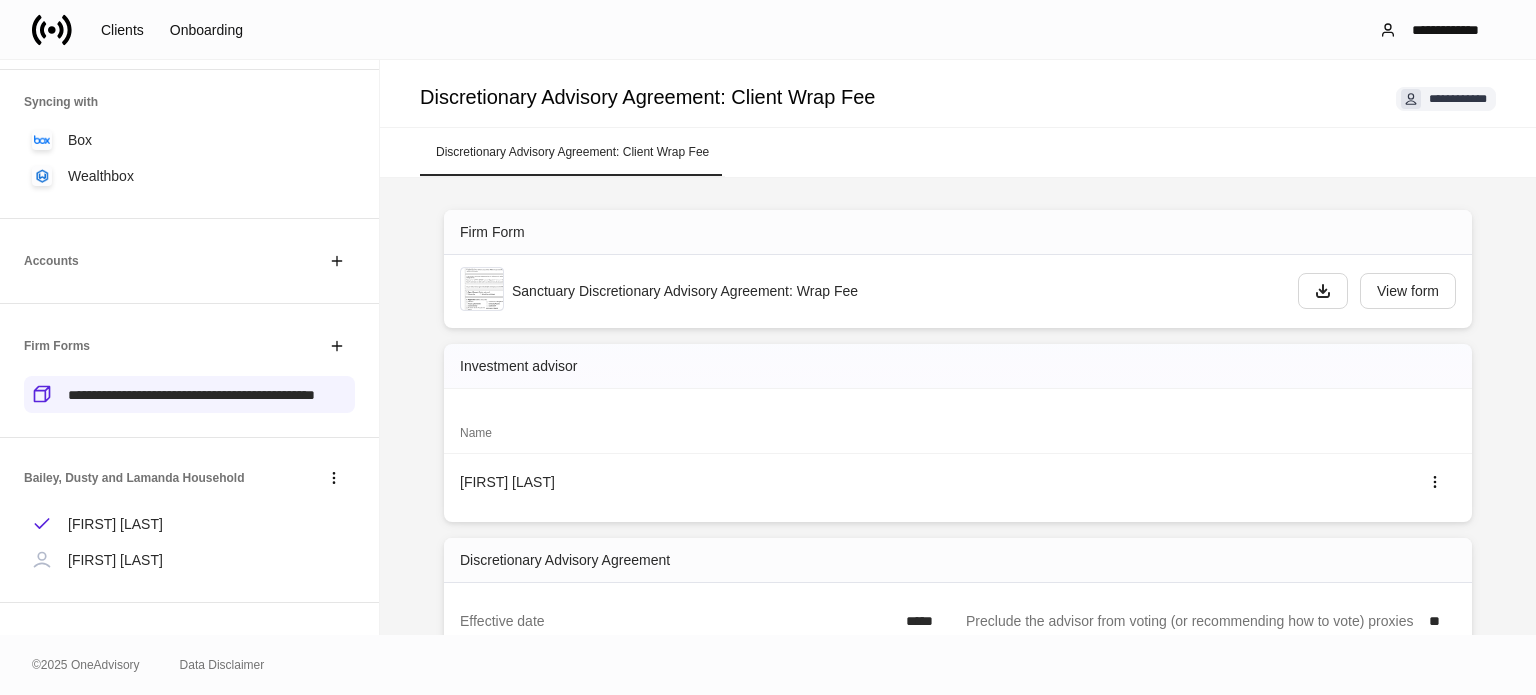 click at bounding box center [52, 30] 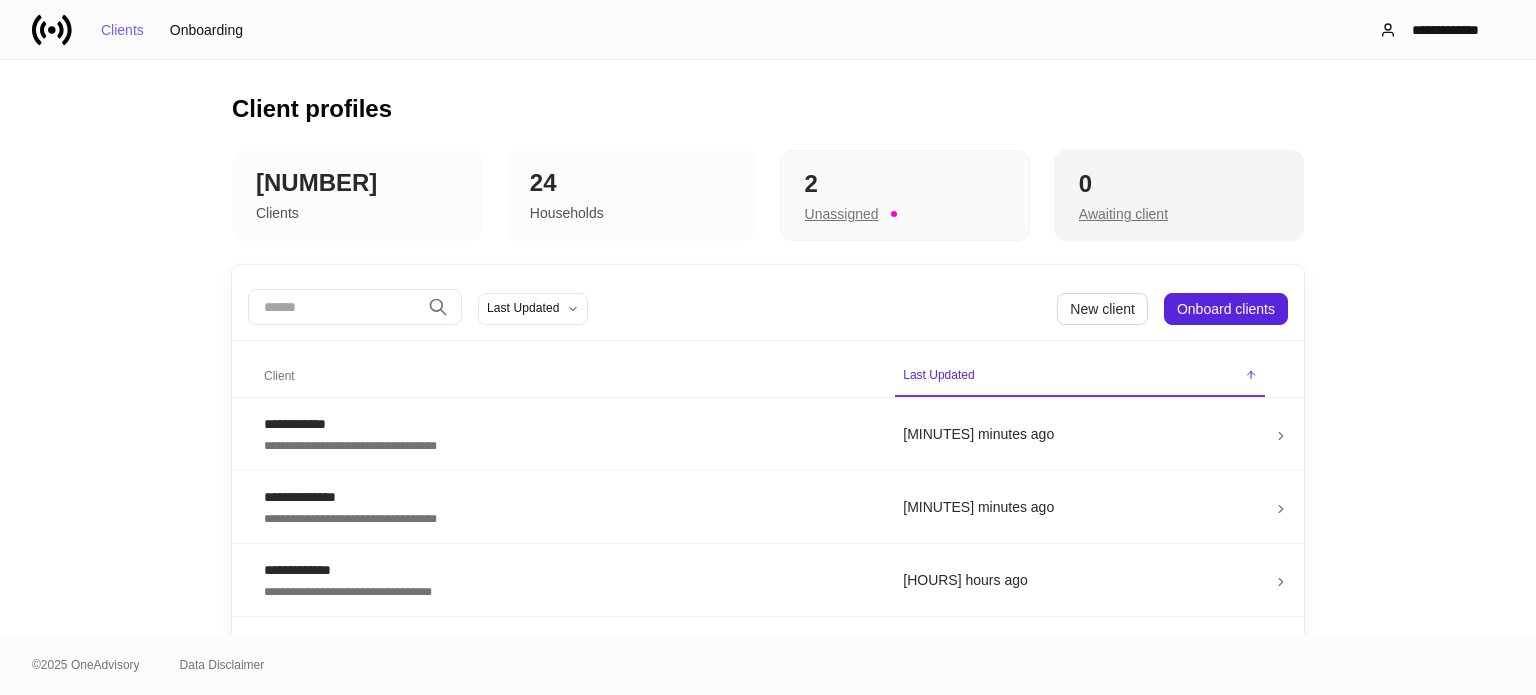 click on "0" at bounding box center (905, 184) 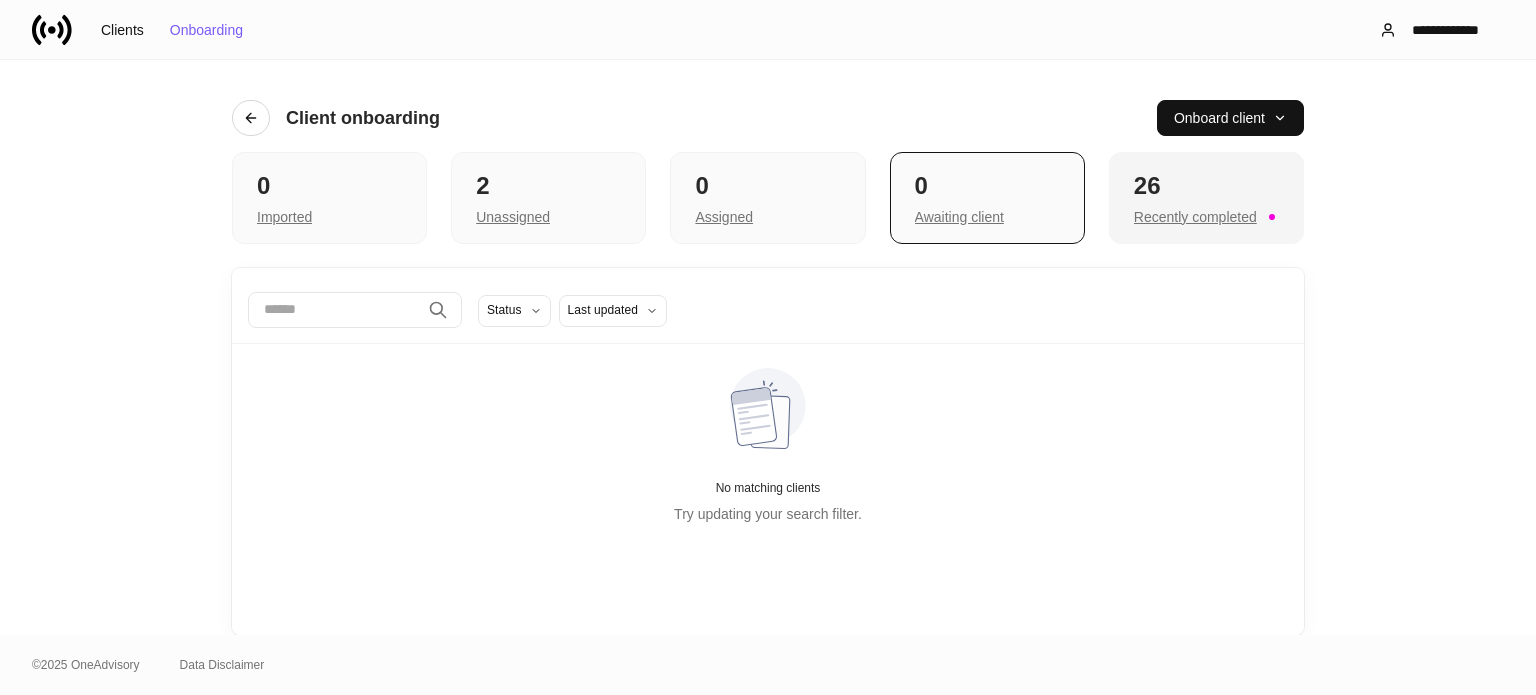 click on "Recently completed" at bounding box center [284, 217] 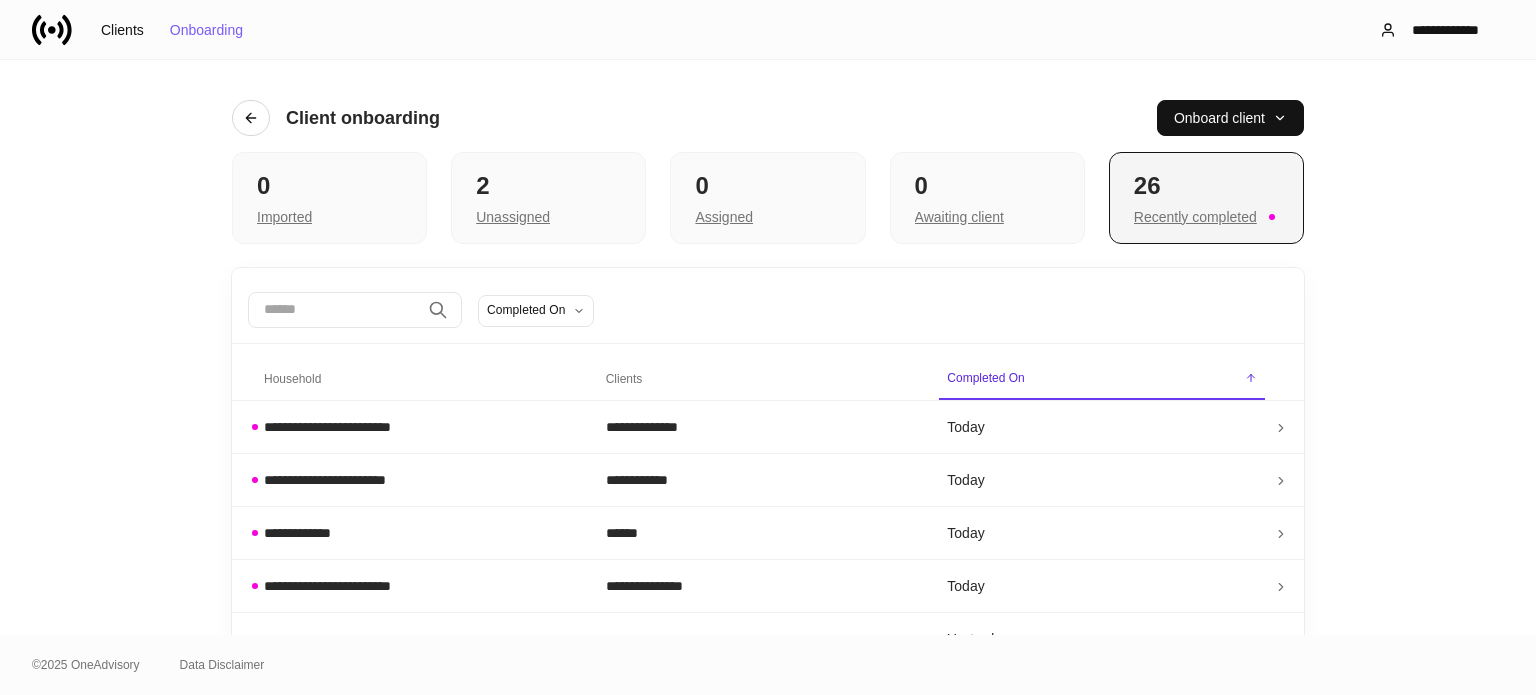 click on "26 Recently completed" at bounding box center (1206, 198) 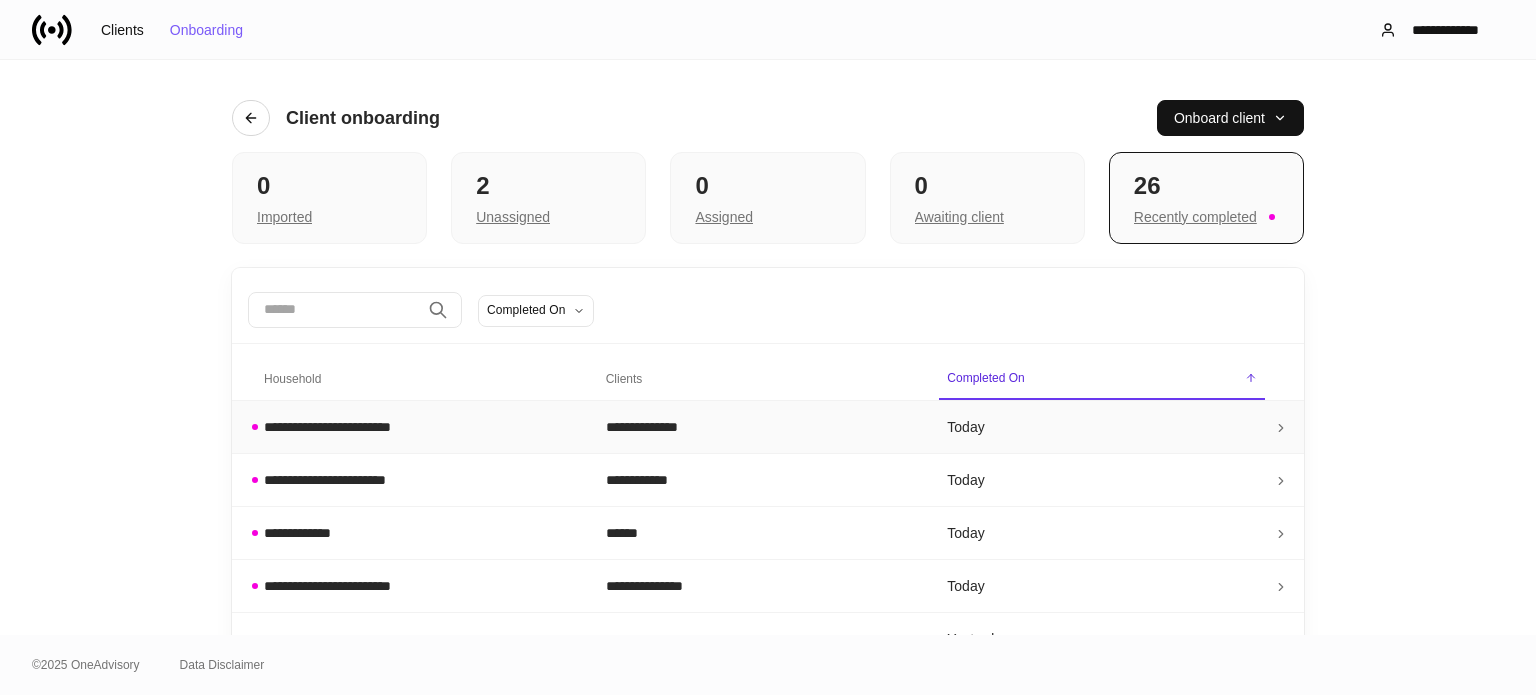 click on "**********" at bounding box center (346, 427) 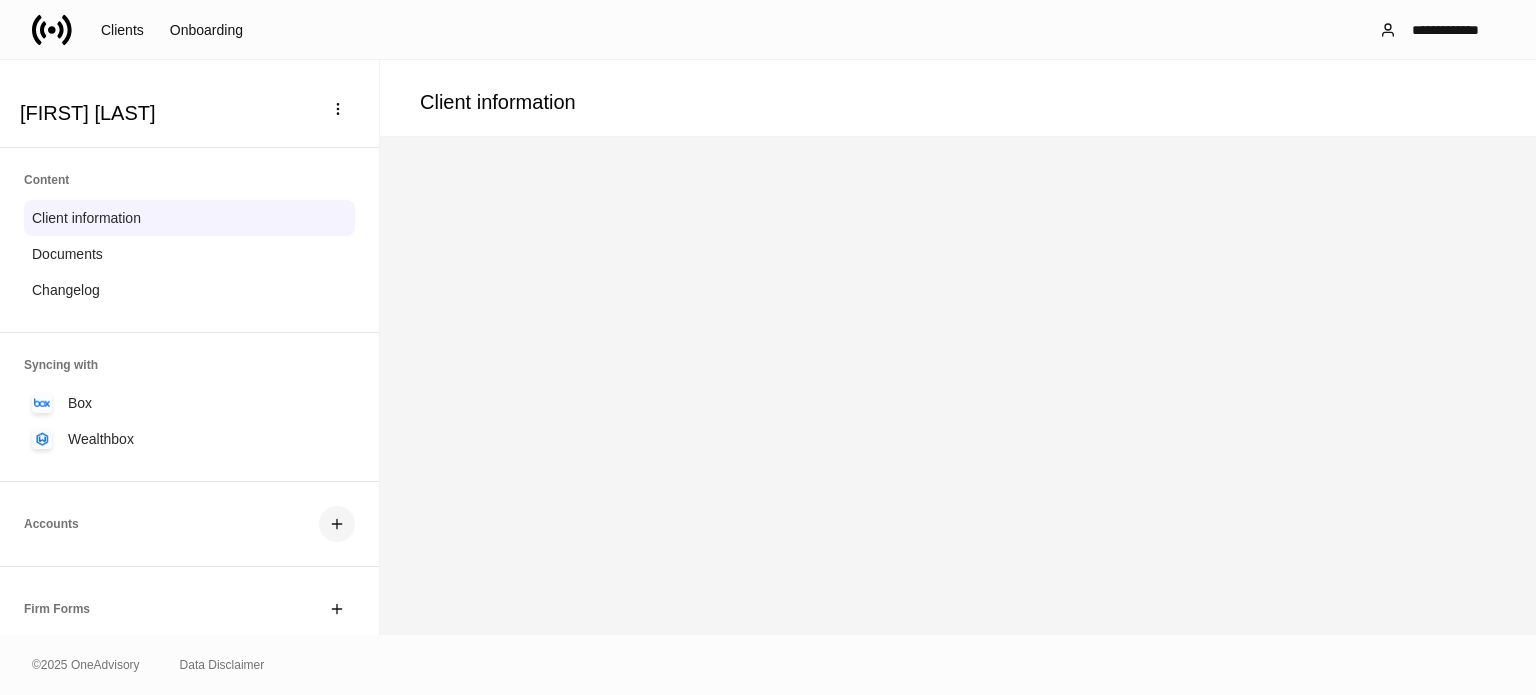 click at bounding box center (337, 524) 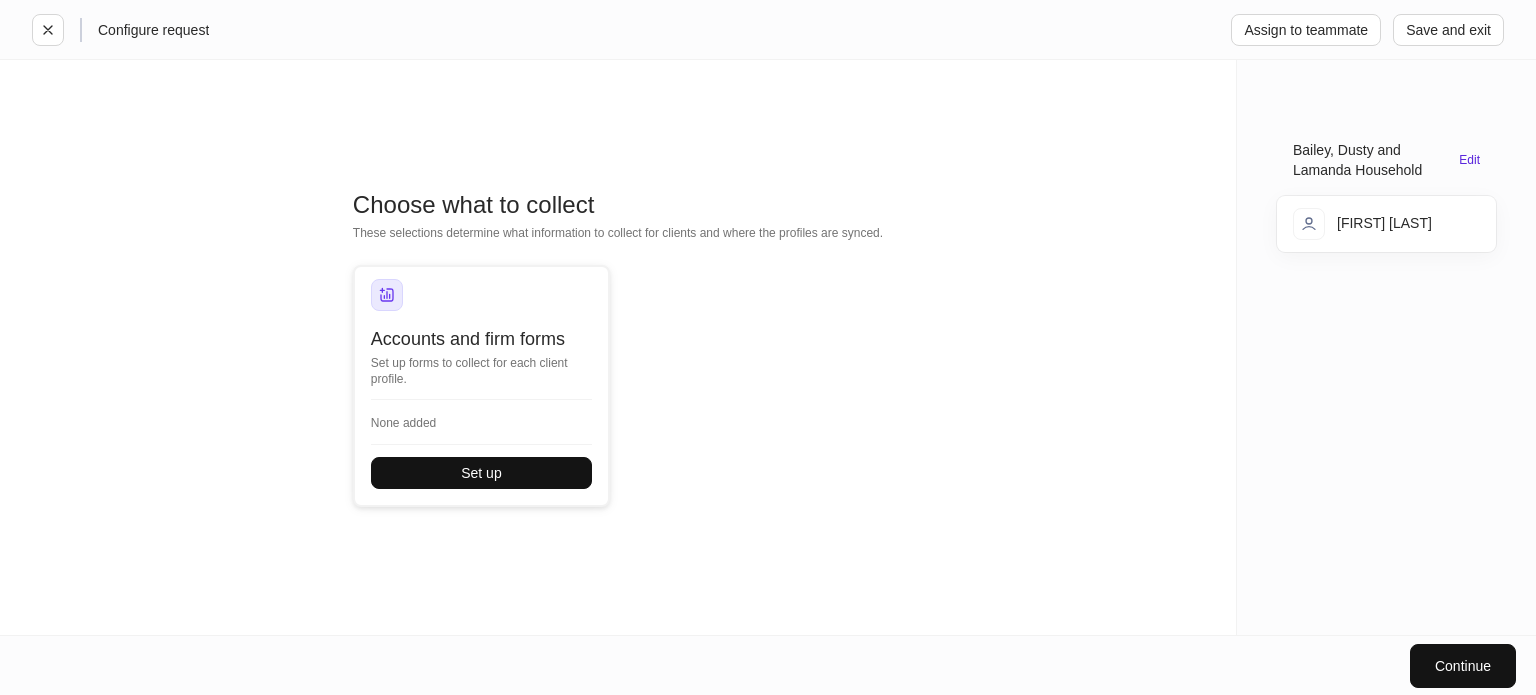 click on "Bailey, Dusty and Lamanda Household Edit" at bounding box center [1386, 160] 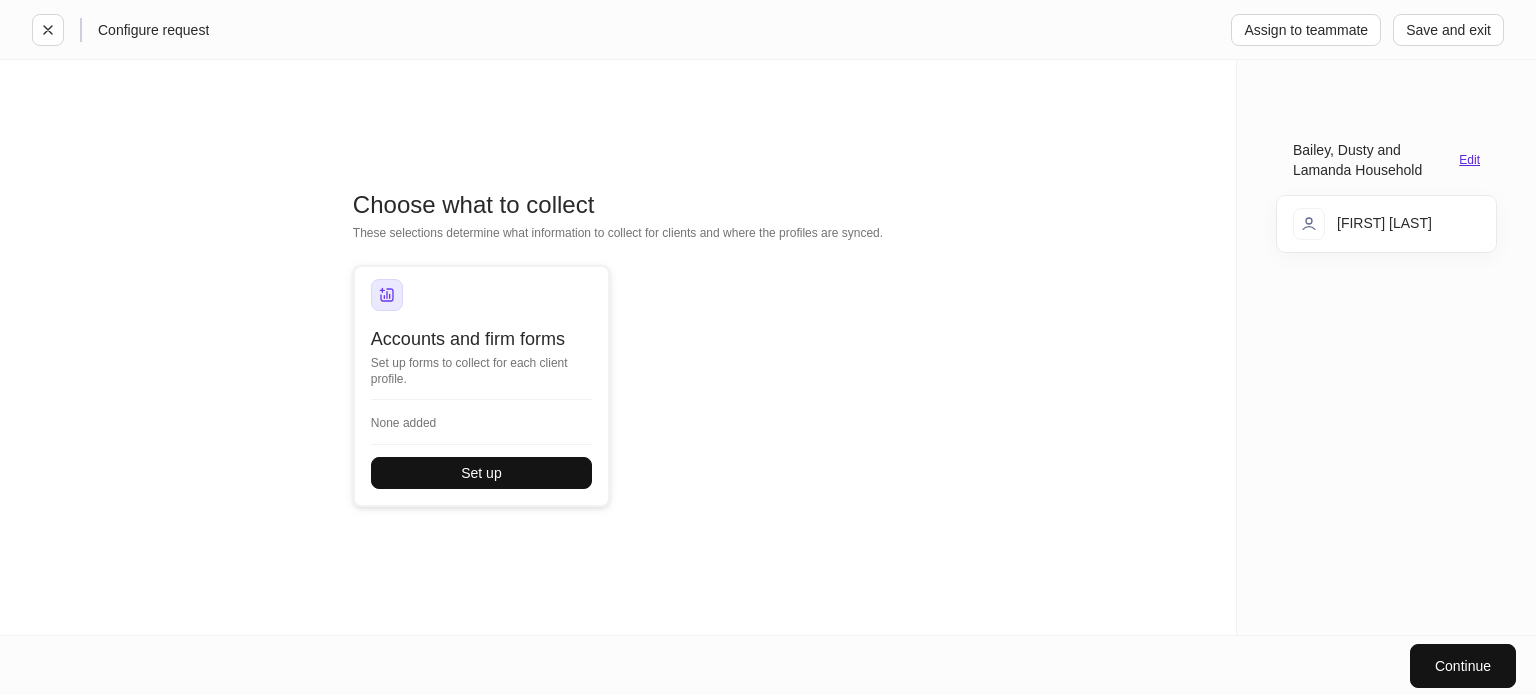 click on "Edit" at bounding box center [1469, 160] 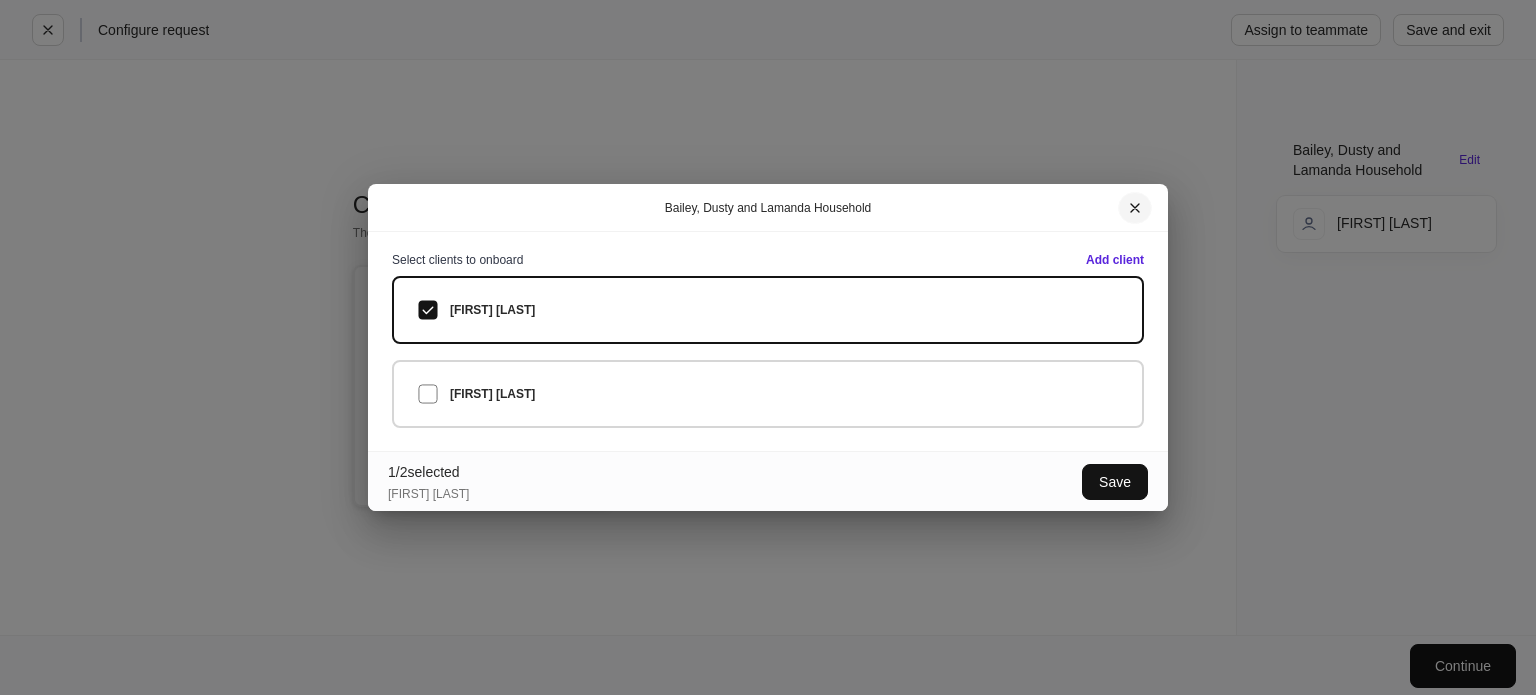 click at bounding box center [1135, 208] 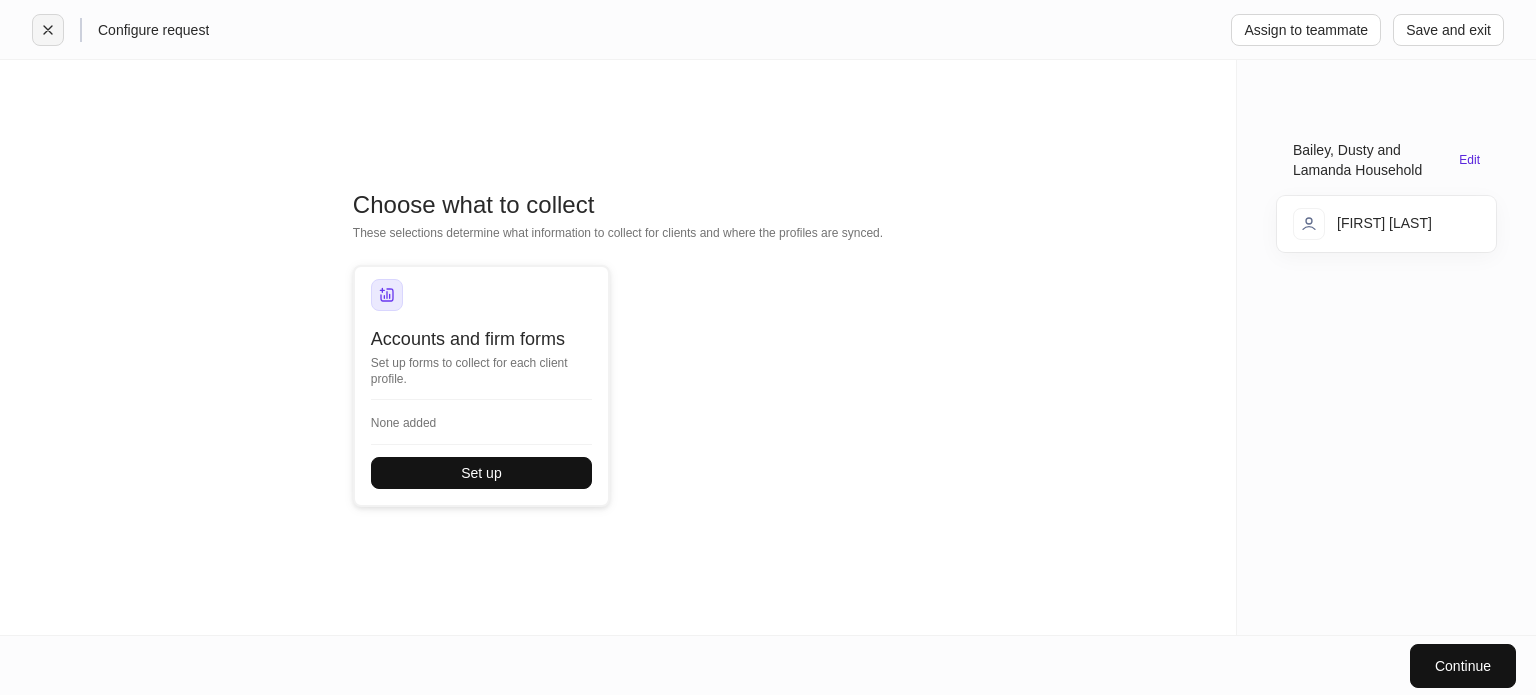 click at bounding box center [48, 30] 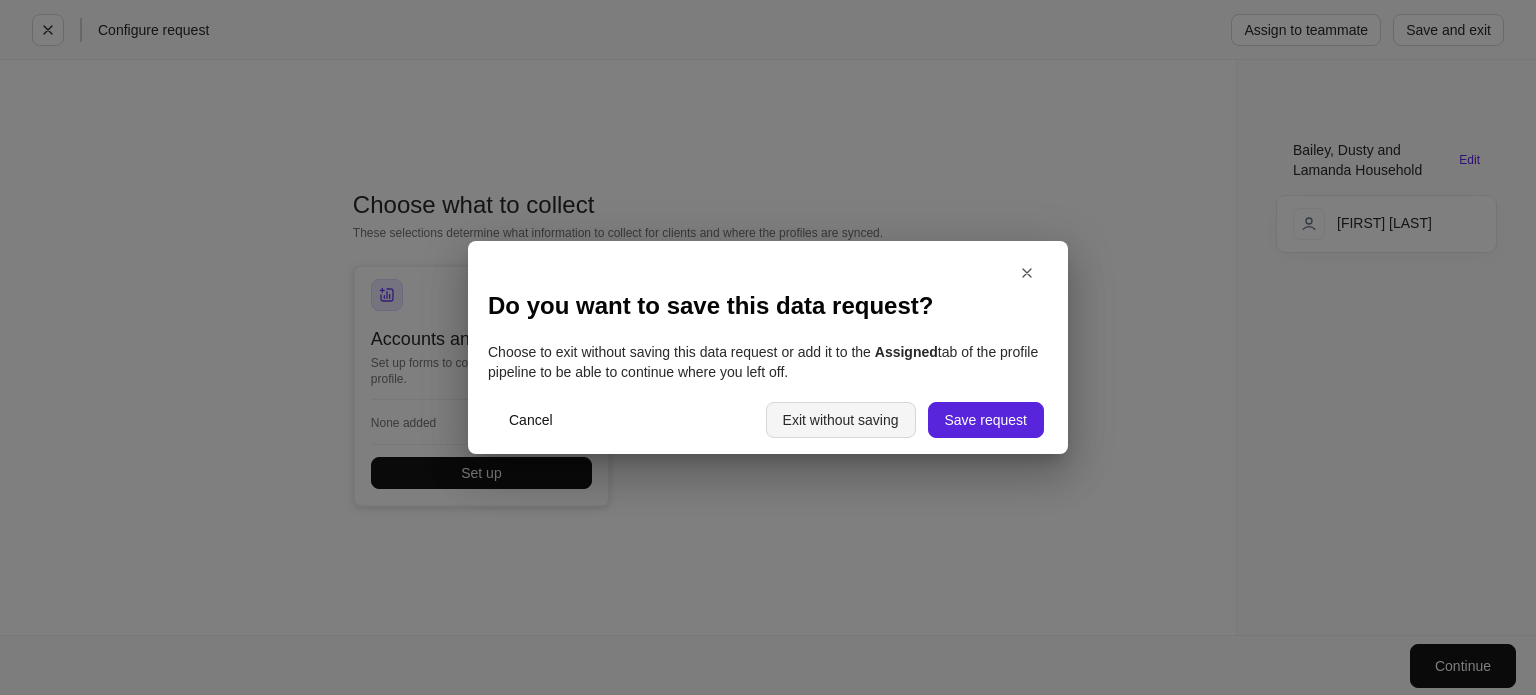 click on "Exit without saving" at bounding box center [841, 420] 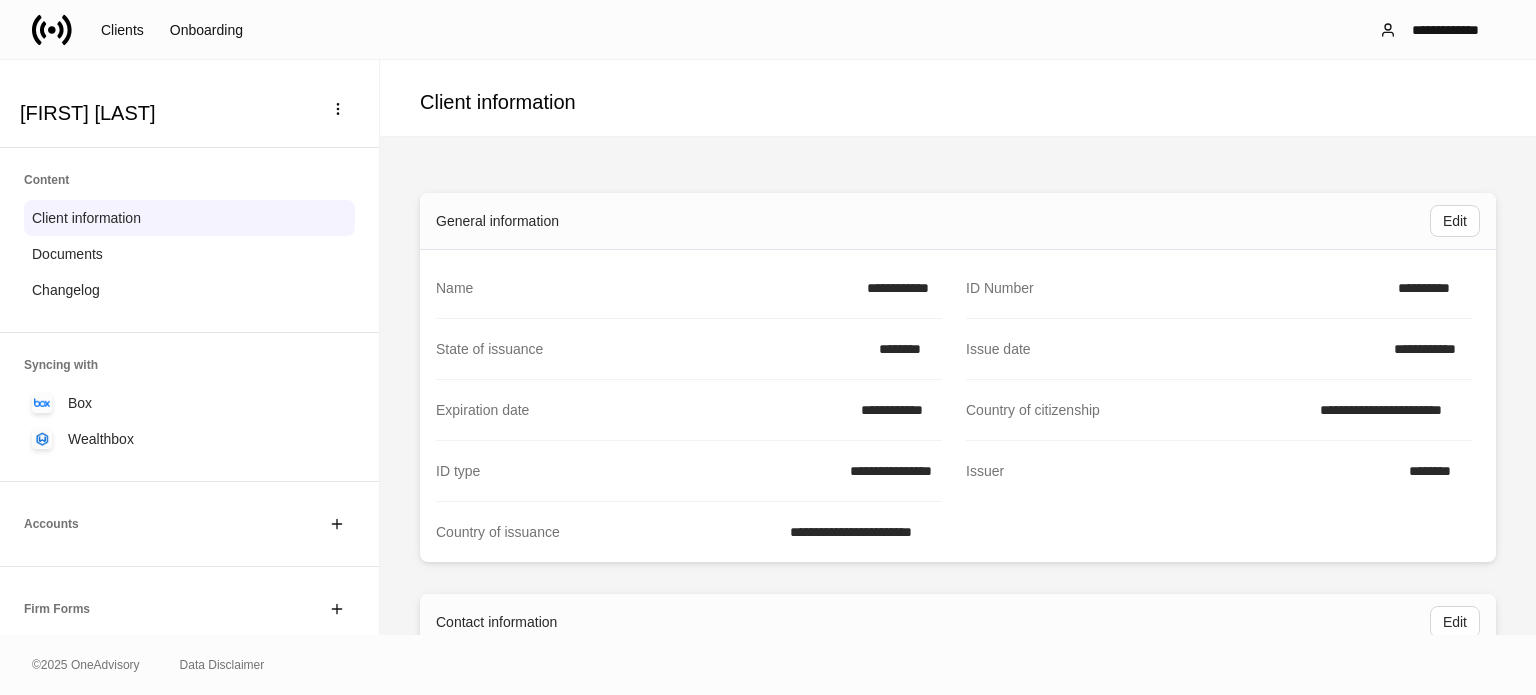click at bounding box center [52, 30] 